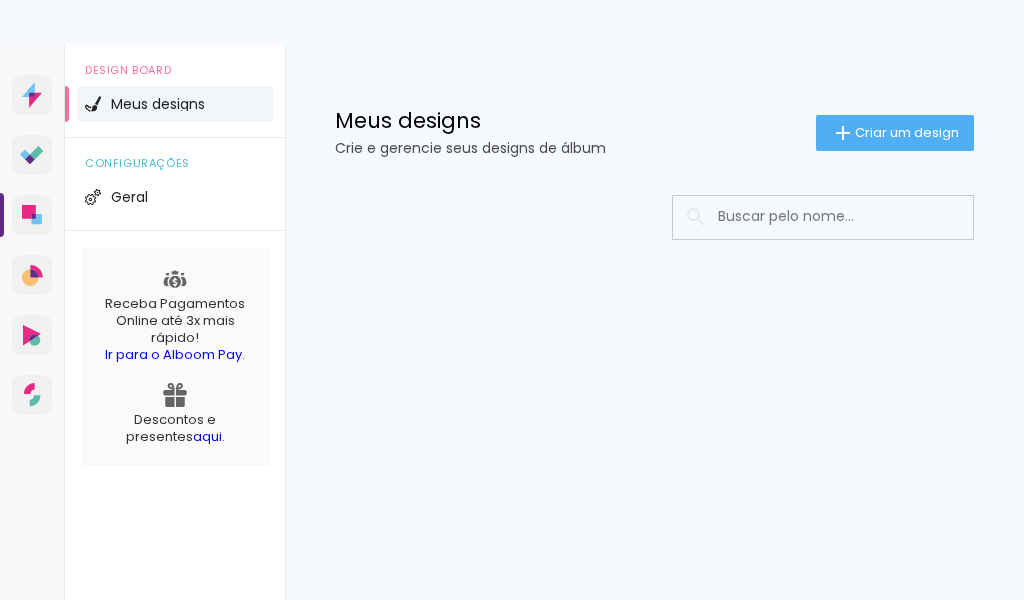 scroll, scrollTop: 0, scrollLeft: 0, axis: both 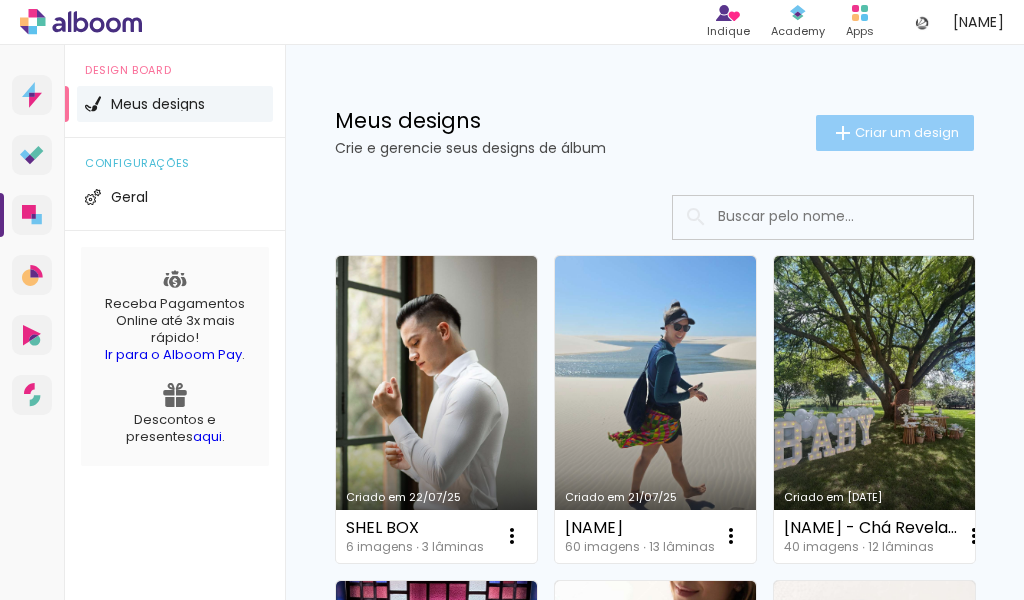 click on "Criar um design" 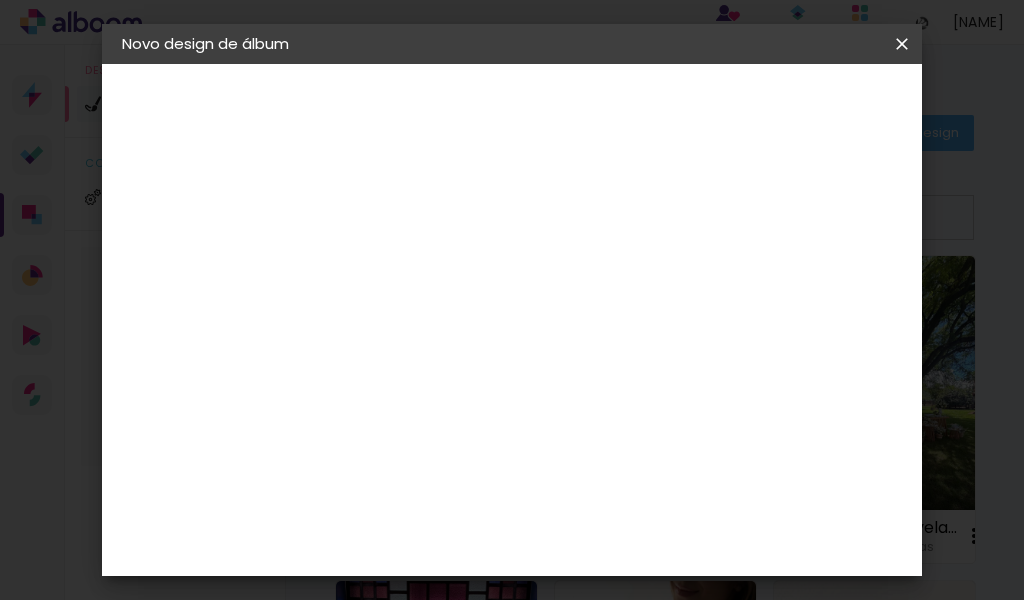 click at bounding box center (449, 268) 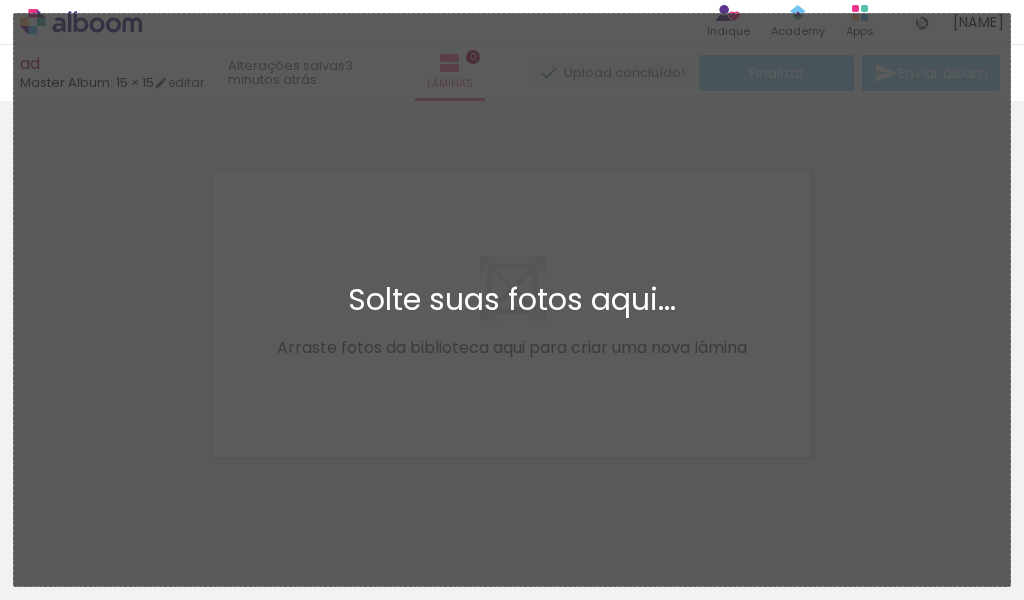 scroll, scrollTop: 25, scrollLeft: 0, axis: vertical 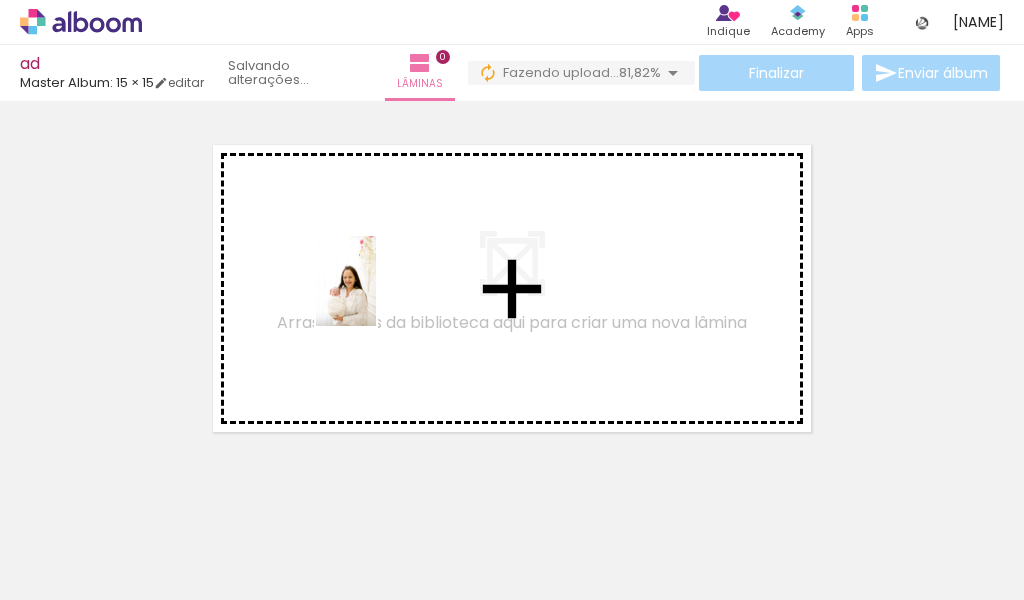 drag, startPoint x: 221, startPoint y: 545, endPoint x: 376, endPoint y: 295, distance: 294.15134 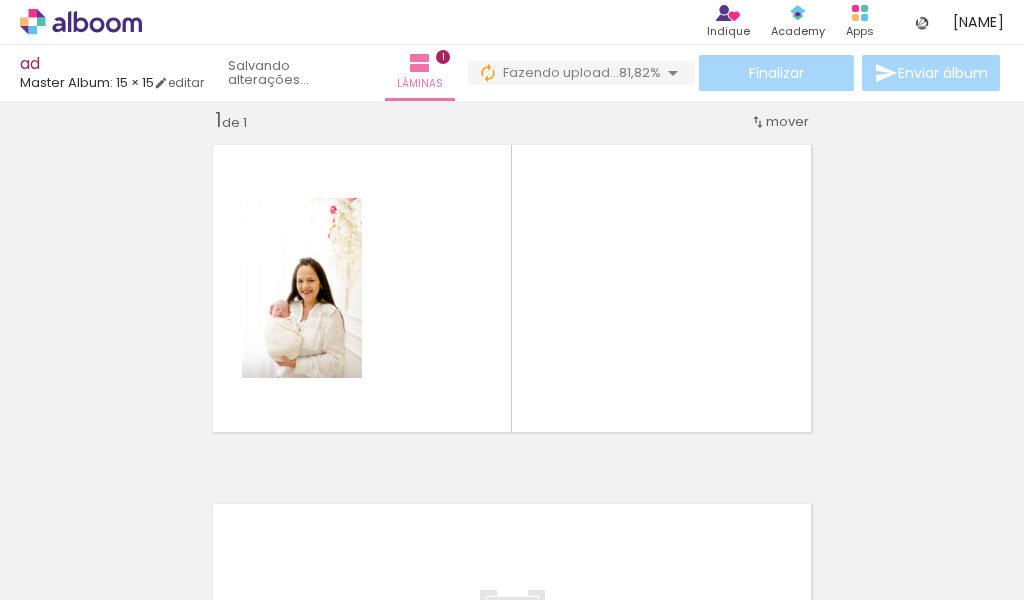 scroll, scrollTop: 25, scrollLeft: 0, axis: vertical 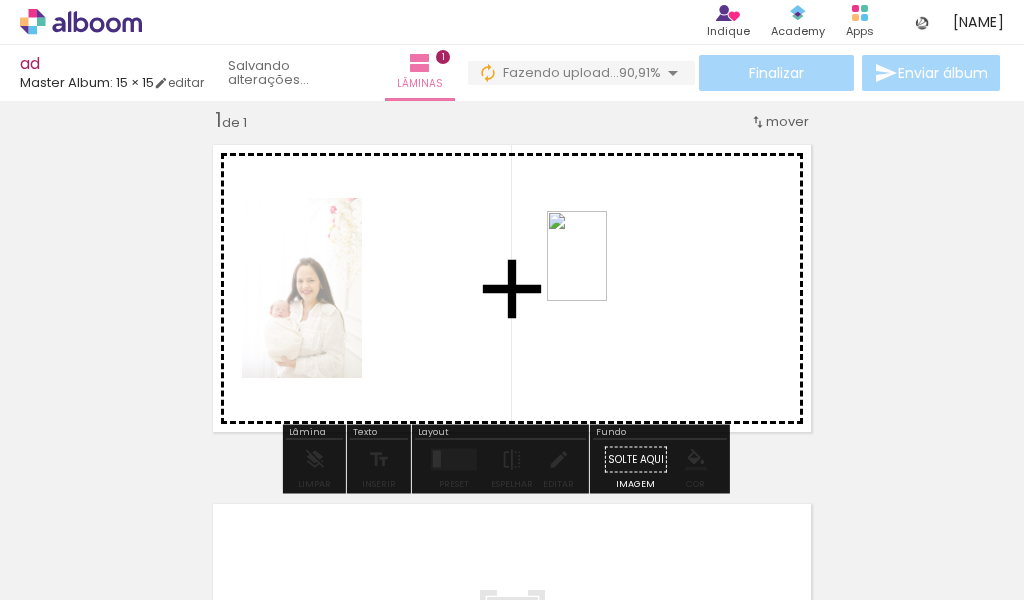 drag, startPoint x: 335, startPoint y: 557, endPoint x: 607, endPoint y: 271, distance: 394.68976 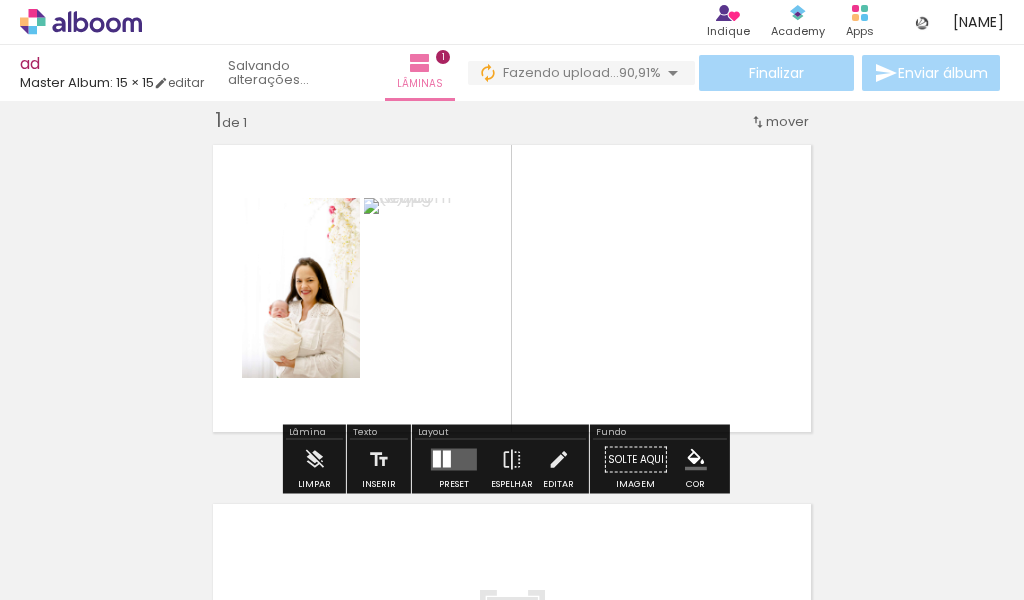 click at bounding box center [437, 459] 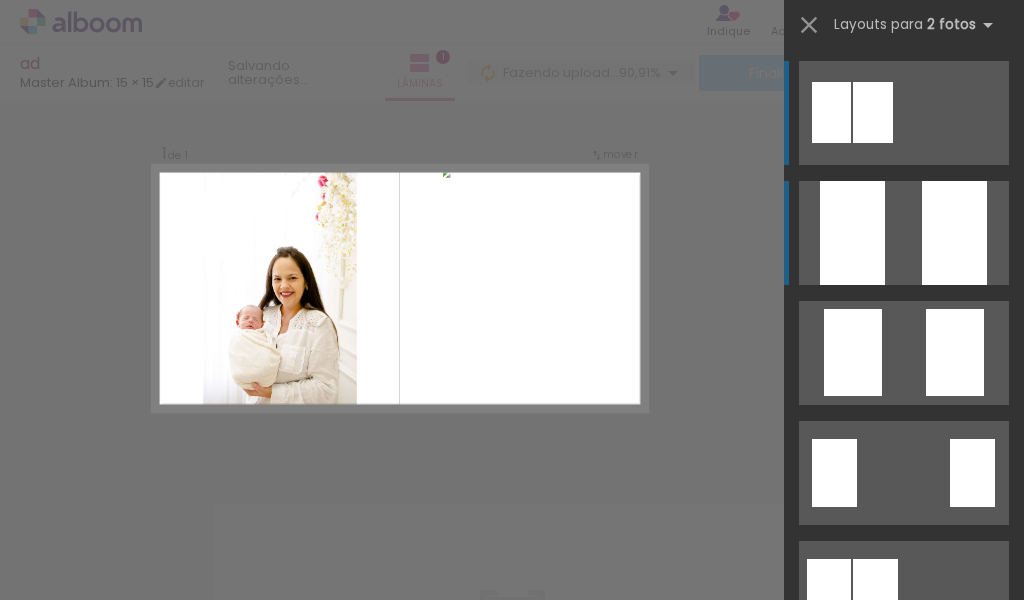 click at bounding box center (954, 233) 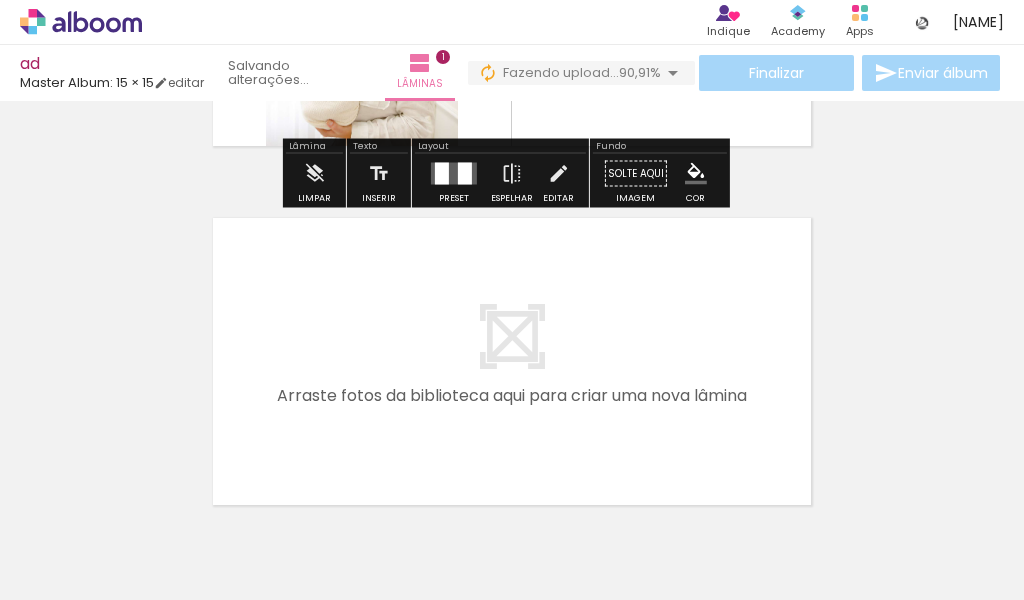 scroll, scrollTop: 325, scrollLeft: 0, axis: vertical 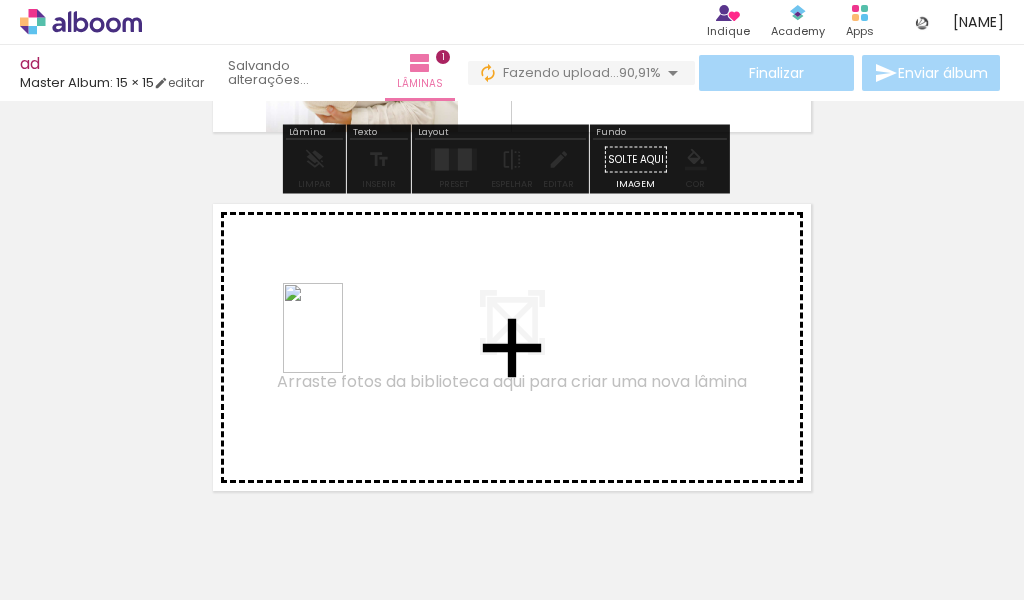 drag, startPoint x: 436, startPoint y: 518, endPoint x: 343, endPoint y: 343, distance: 198.17668 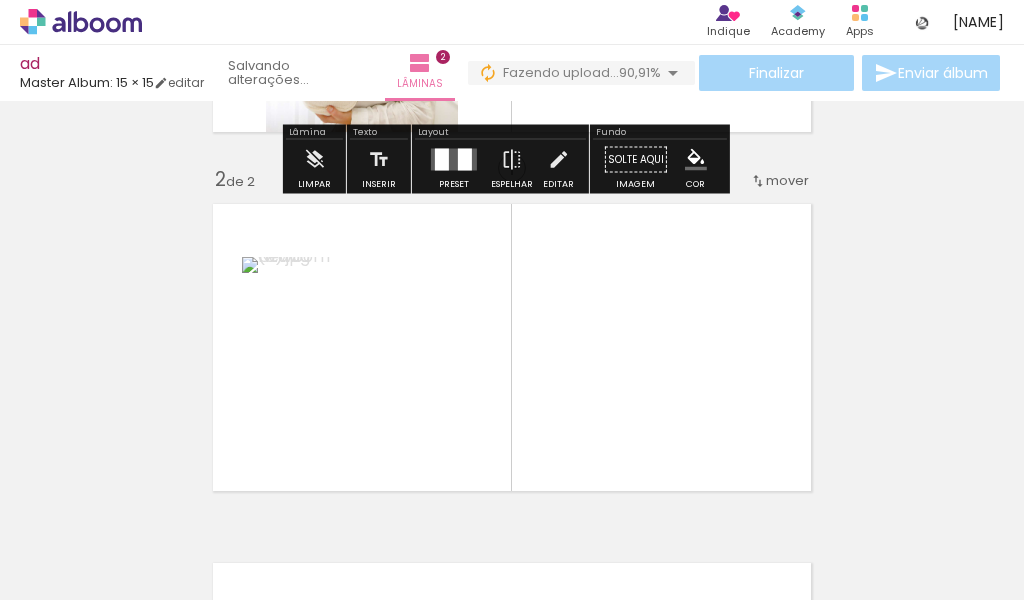 scroll, scrollTop: 384, scrollLeft: 0, axis: vertical 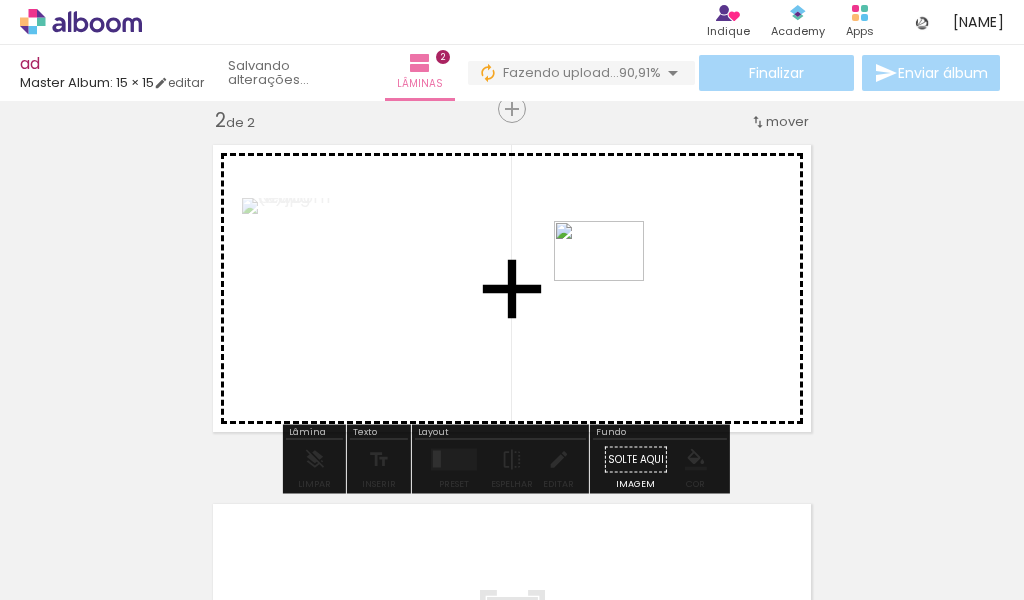 drag, startPoint x: 555, startPoint y: 550, endPoint x: 614, endPoint y: 281, distance: 275.39426 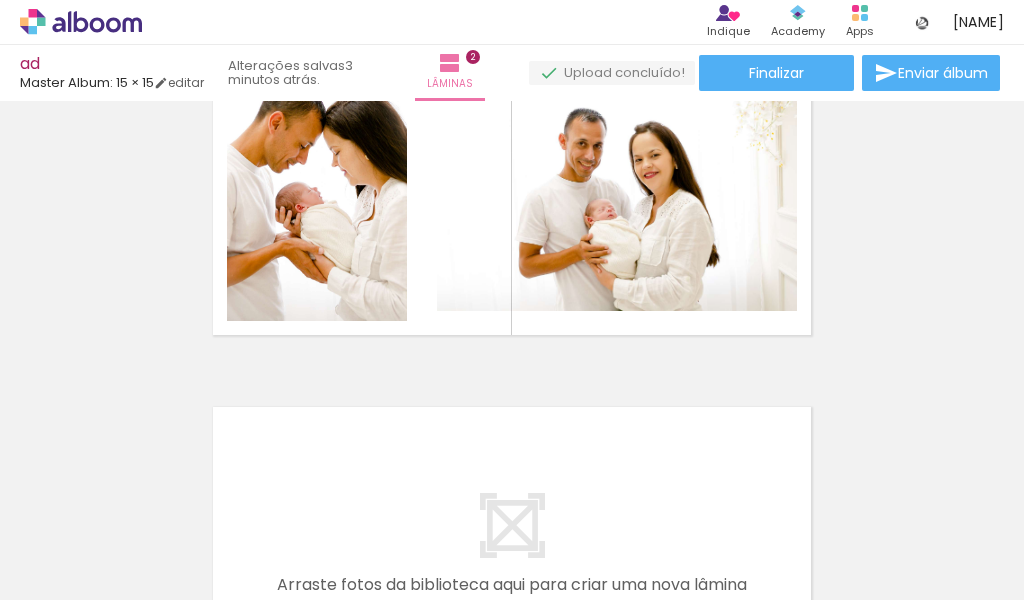 scroll, scrollTop: 581, scrollLeft: 0, axis: vertical 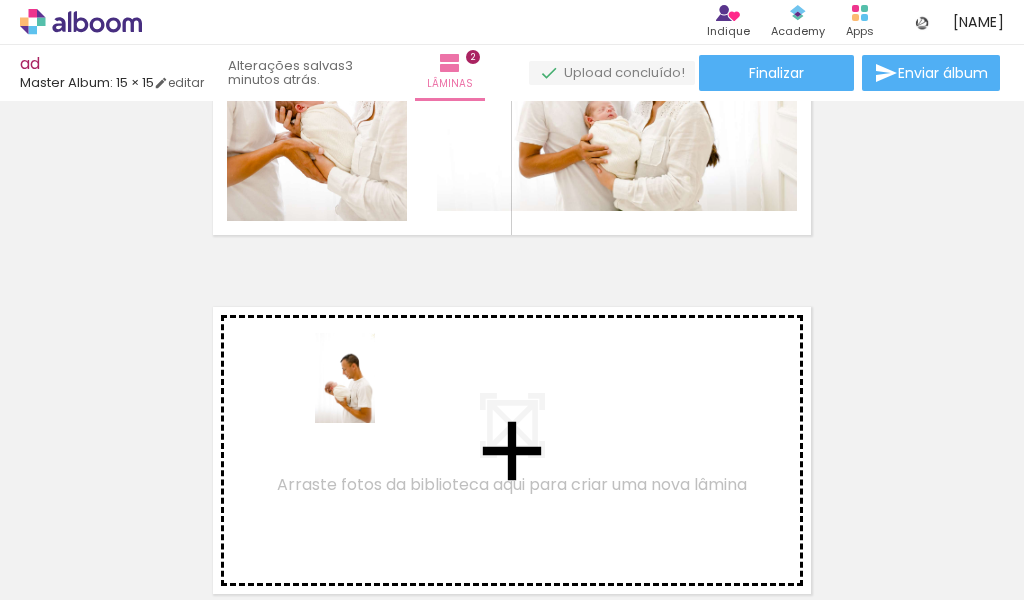 drag, startPoint x: 648, startPoint y: 540, endPoint x: 375, endPoint y: 393, distance: 310.06128 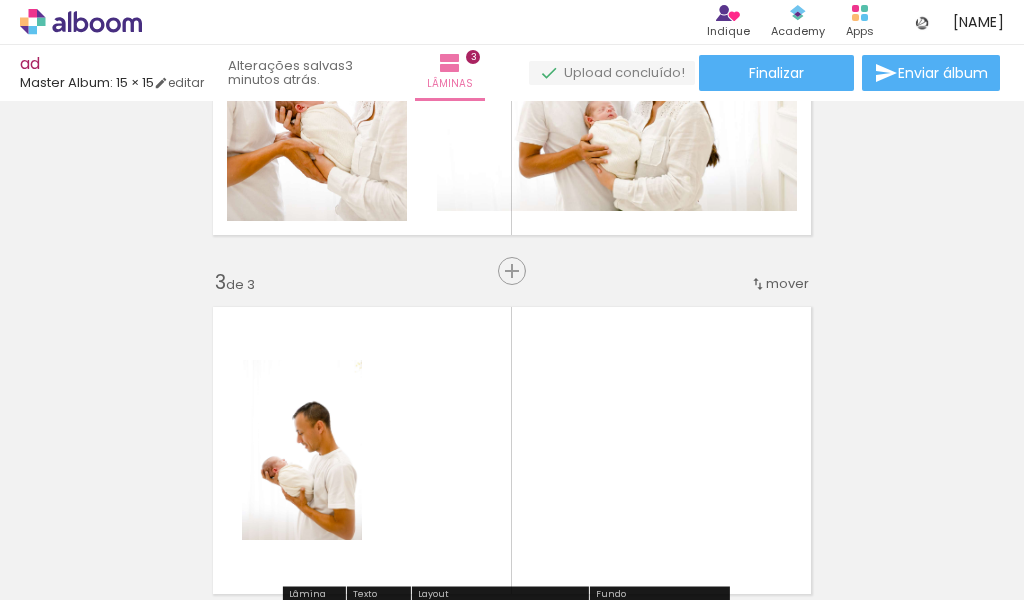 scroll, scrollTop: 743, scrollLeft: 0, axis: vertical 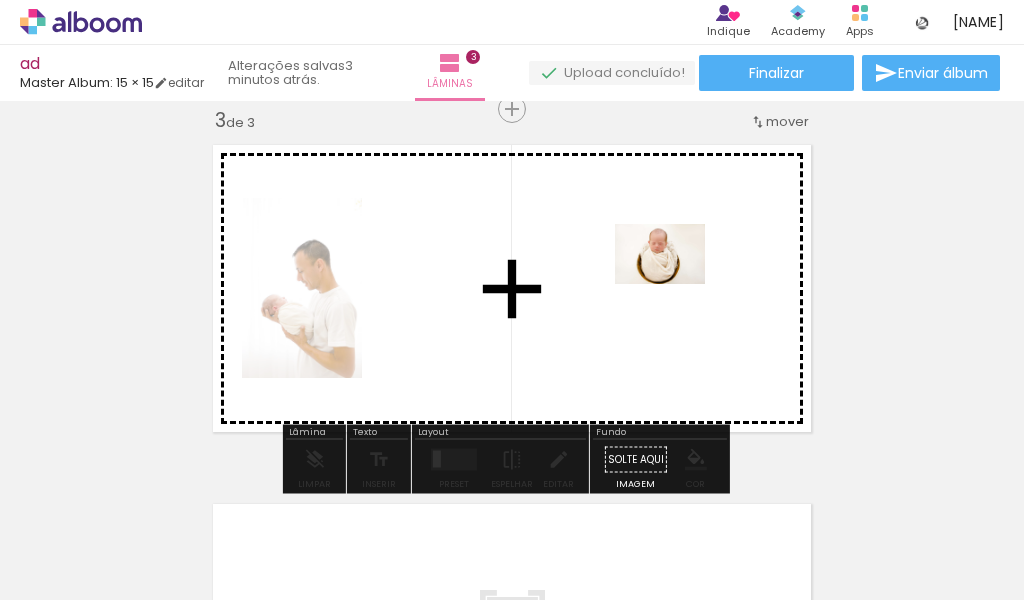 drag, startPoint x: 784, startPoint y: 539, endPoint x: 675, endPoint y: 284, distance: 277.3193 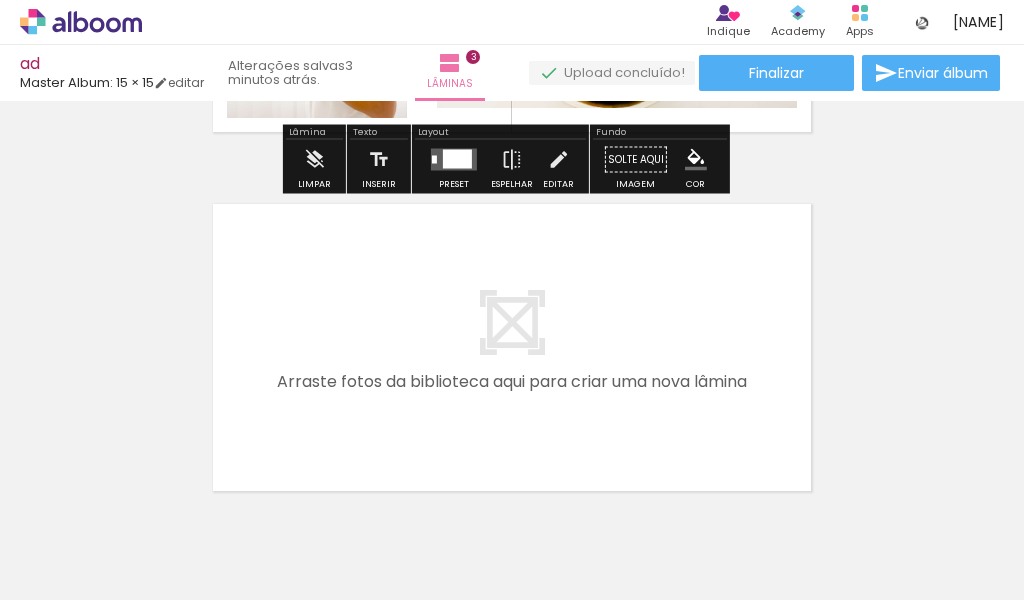 scroll, scrollTop: 1140, scrollLeft: 0, axis: vertical 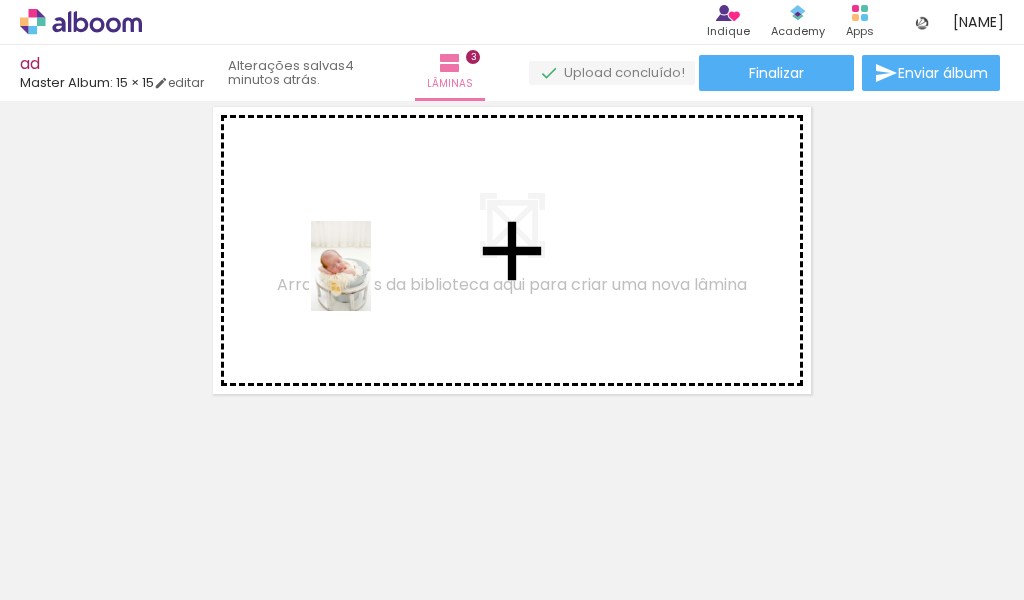 drag, startPoint x: 683, startPoint y: 555, endPoint x: 371, endPoint y: 281, distance: 415.23486 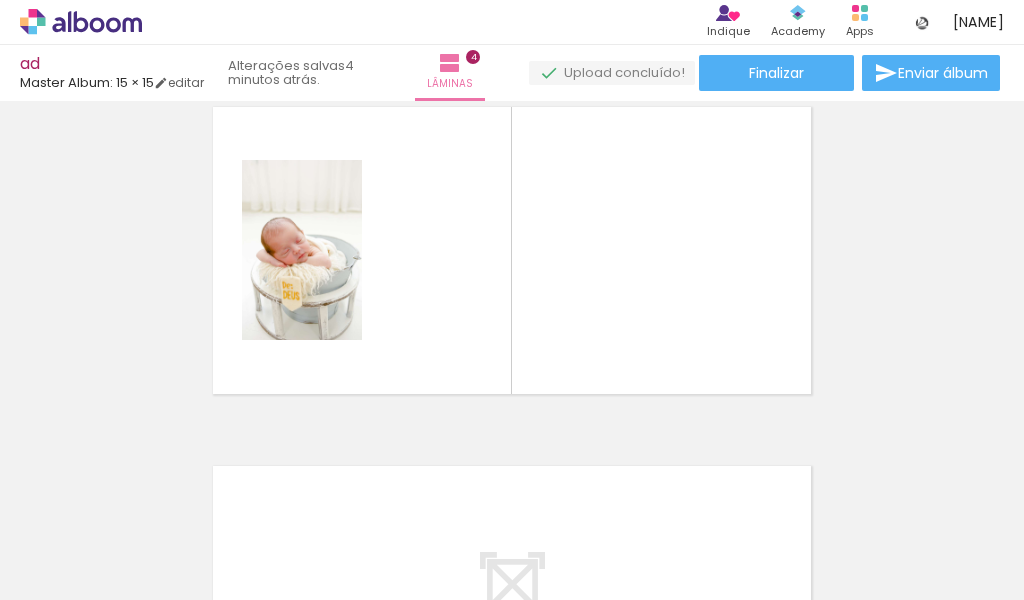 scroll, scrollTop: 1102, scrollLeft: 0, axis: vertical 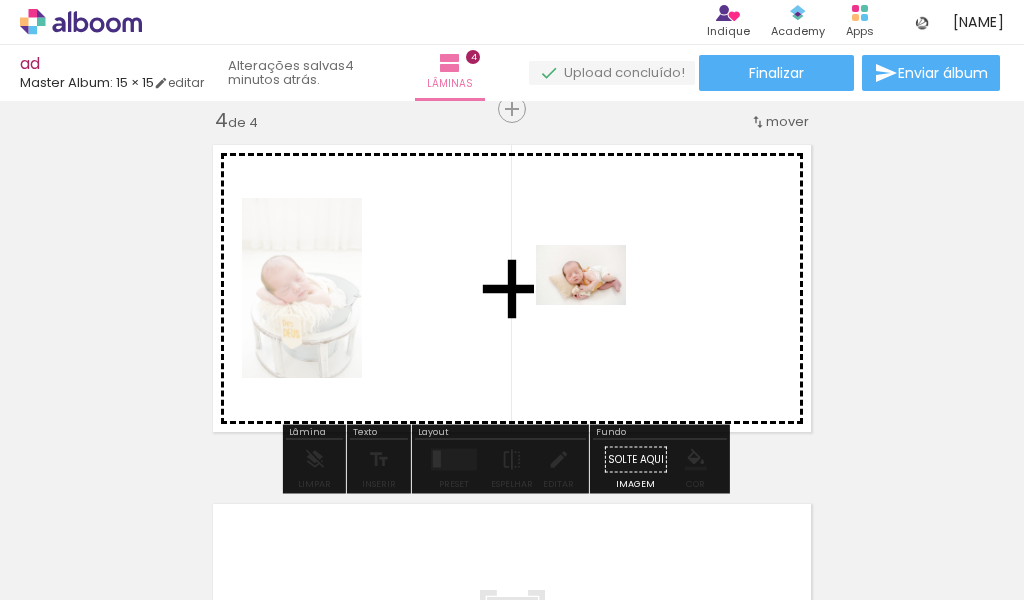 drag, startPoint x: 788, startPoint y: 532, endPoint x: 596, endPoint y: 305, distance: 297.3096 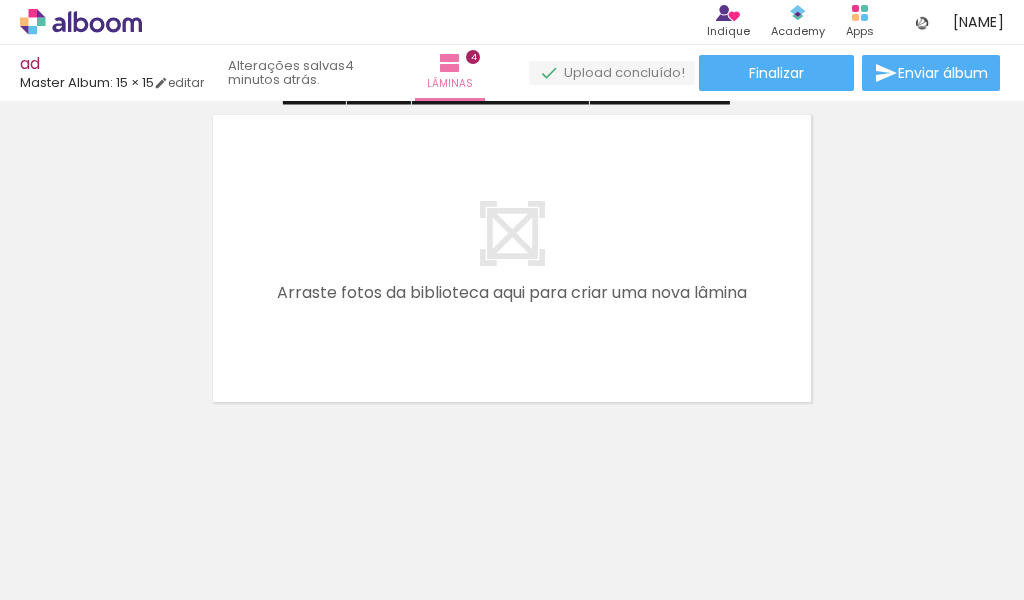 scroll, scrollTop: 1499, scrollLeft: 0, axis: vertical 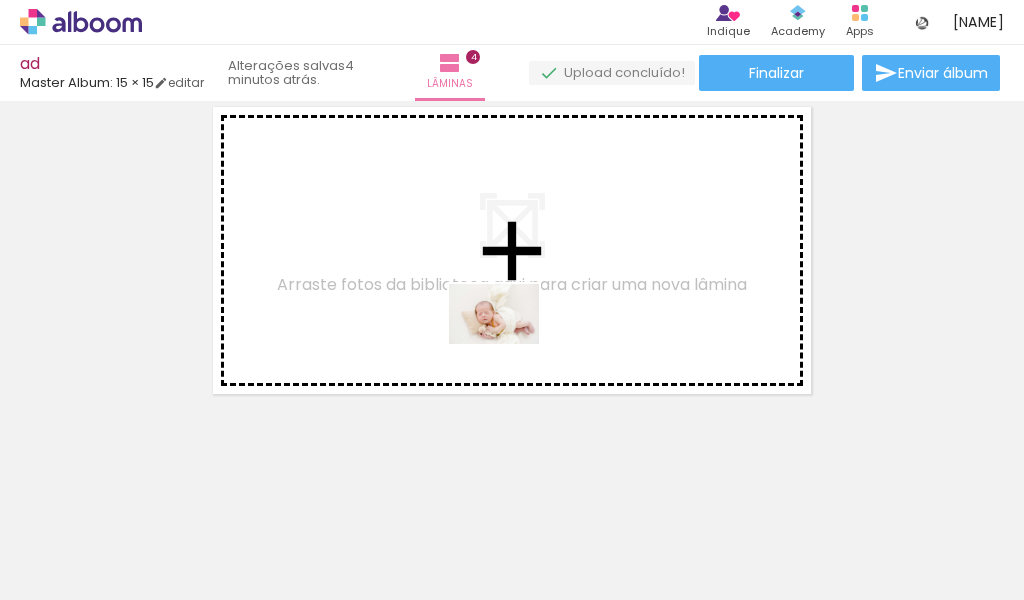 drag, startPoint x: 890, startPoint y: 538, endPoint x: 720, endPoint y: 569, distance: 172.80336 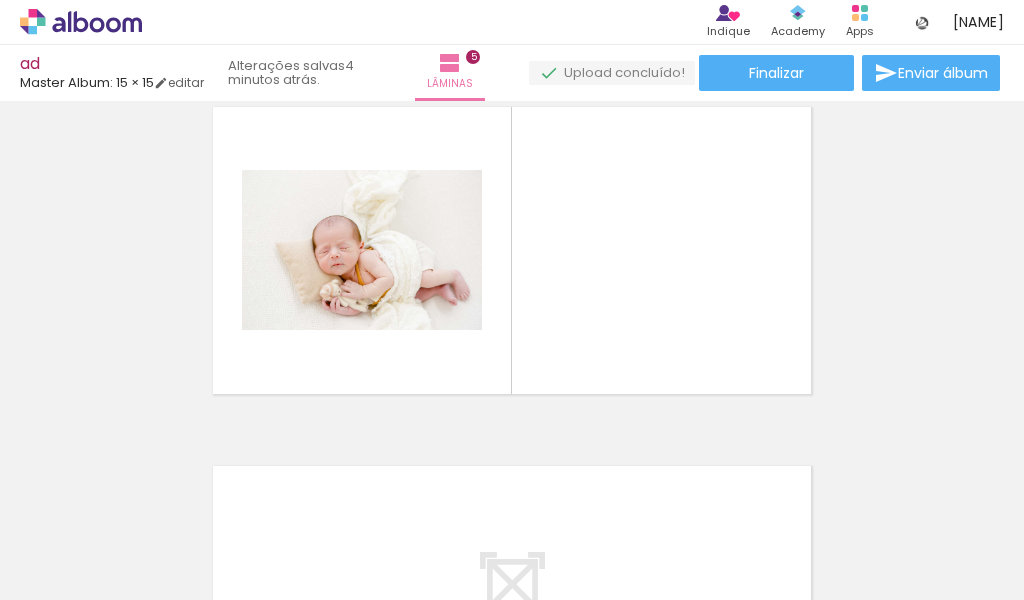 scroll, scrollTop: 1461, scrollLeft: 0, axis: vertical 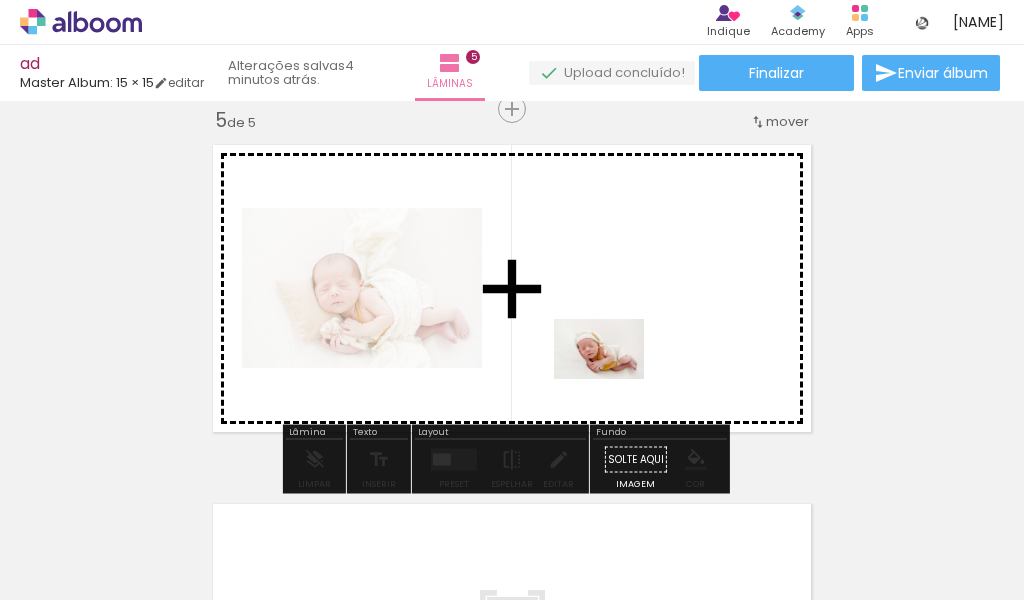 drag, startPoint x: 828, startPoint y: 548, endPoint x: 582, endPoint y: 335, distance: 325.39975 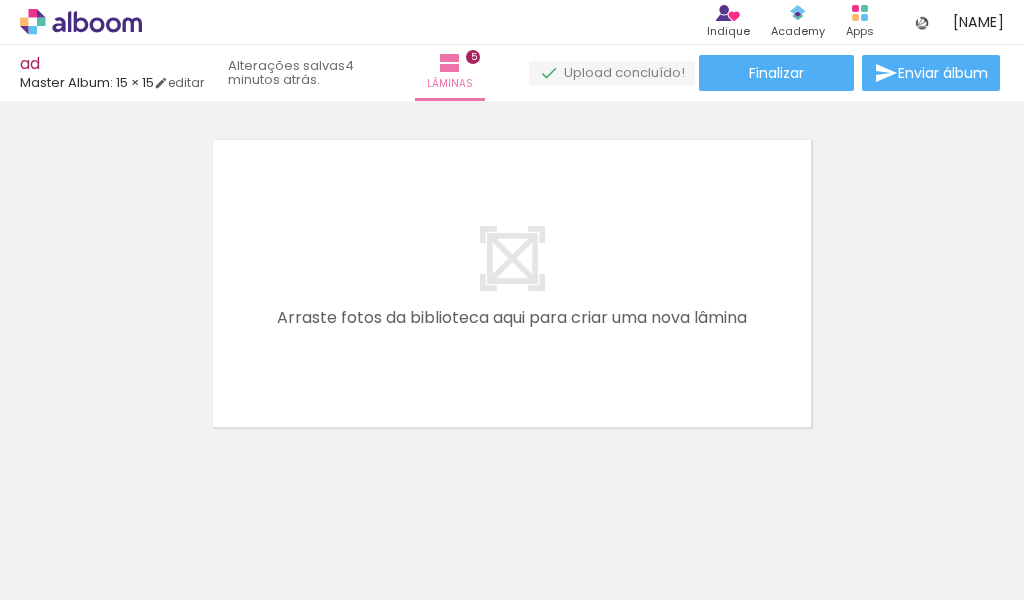 scroll, scrollTop: 1858, scrollLeft: 0, axis: vertical 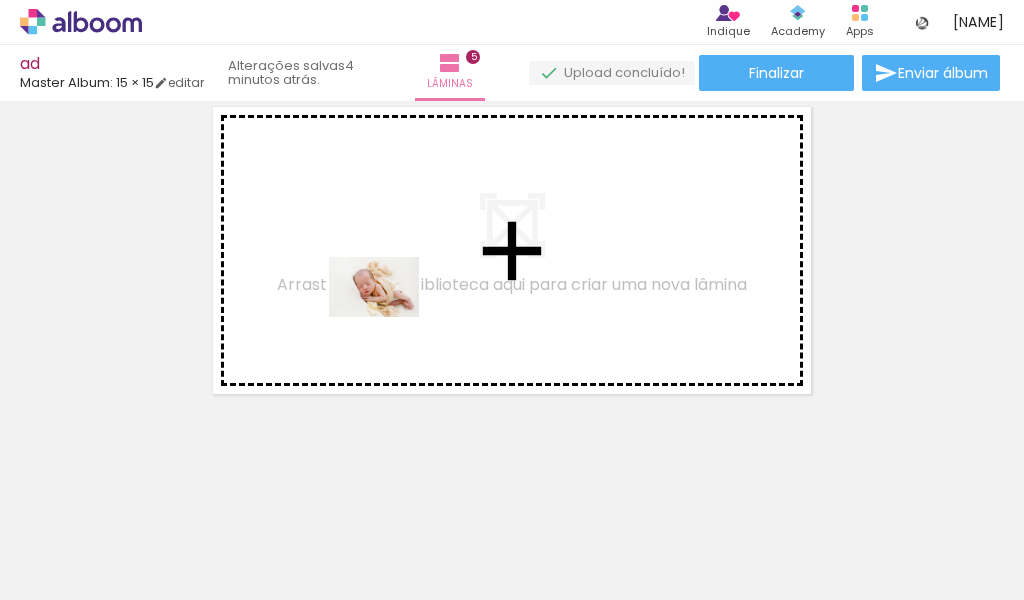 drag, startPoint x: 958, startPoint y: 552, endPoint x: 389, endPoint y: 317, distance: 615.6184 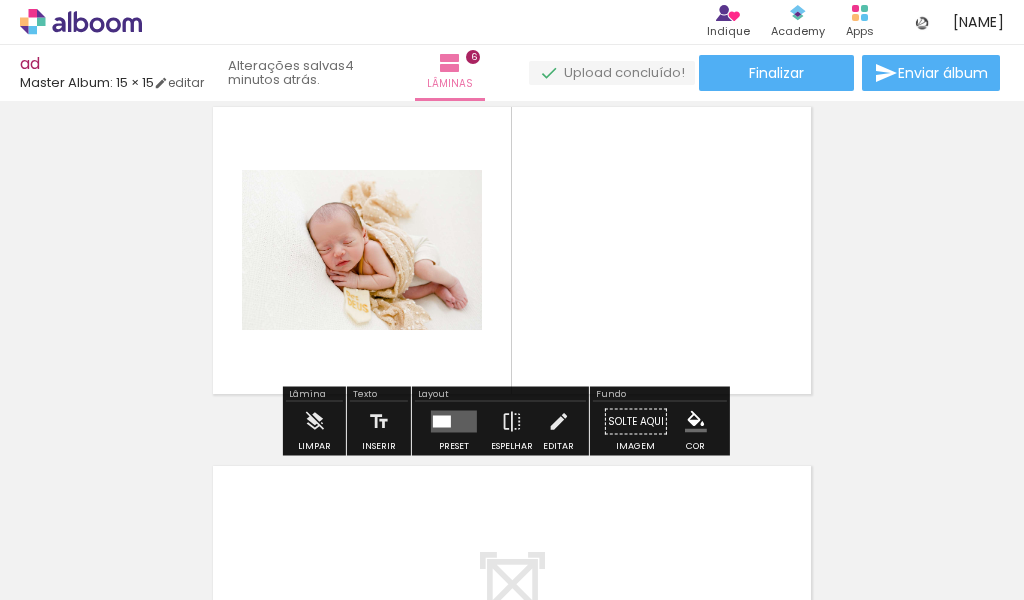 scroll, scrollTop: 1820, scrollLeft: 0, axis: vertical 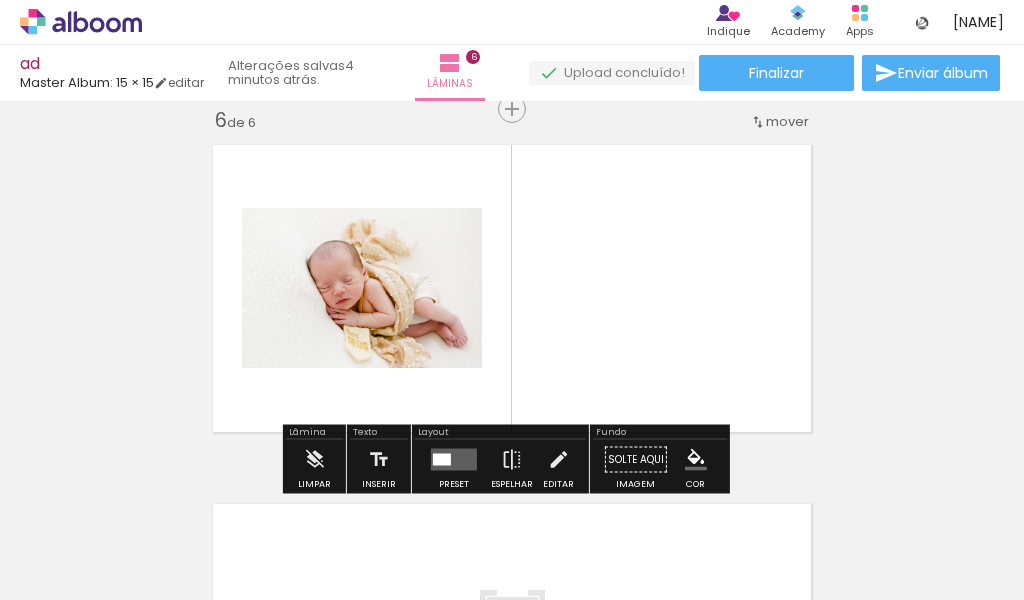 click at bounding box center (454, 460) 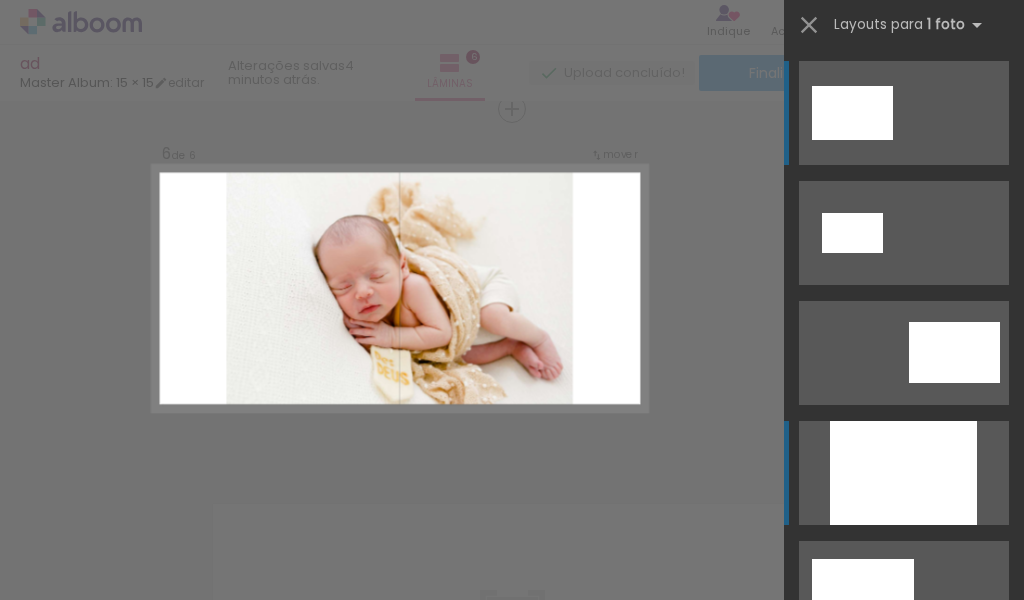 click at bounding box center [903, 473] 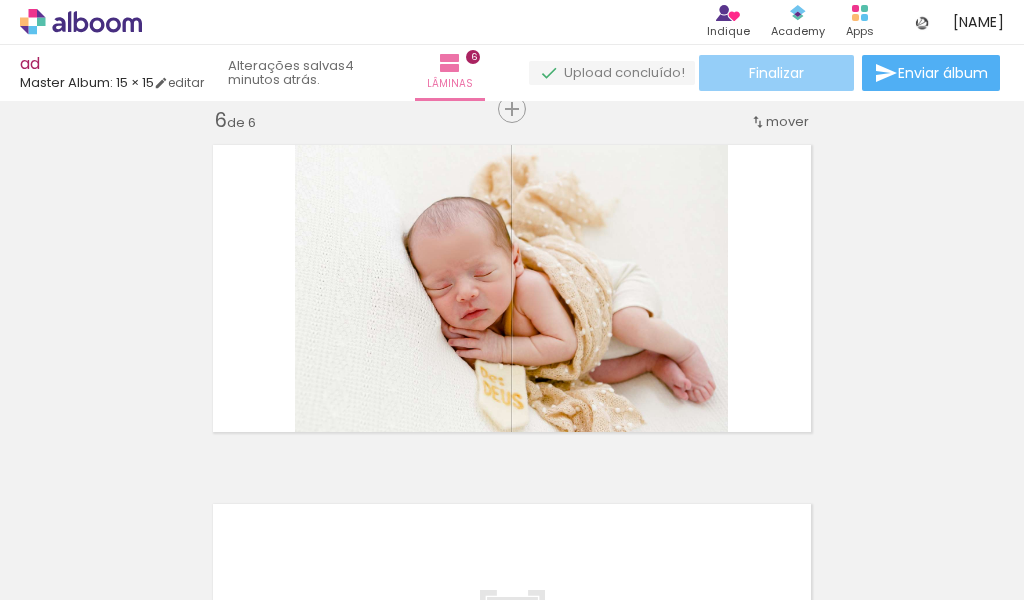 click on "Finalizar" 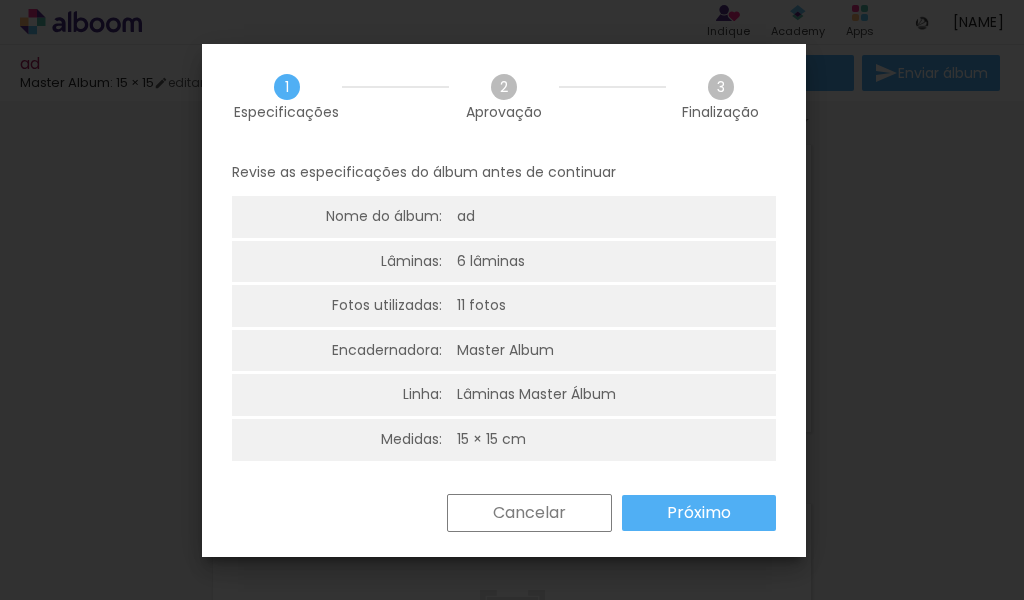 click on "Próximo" at bounding box center (699, 513) 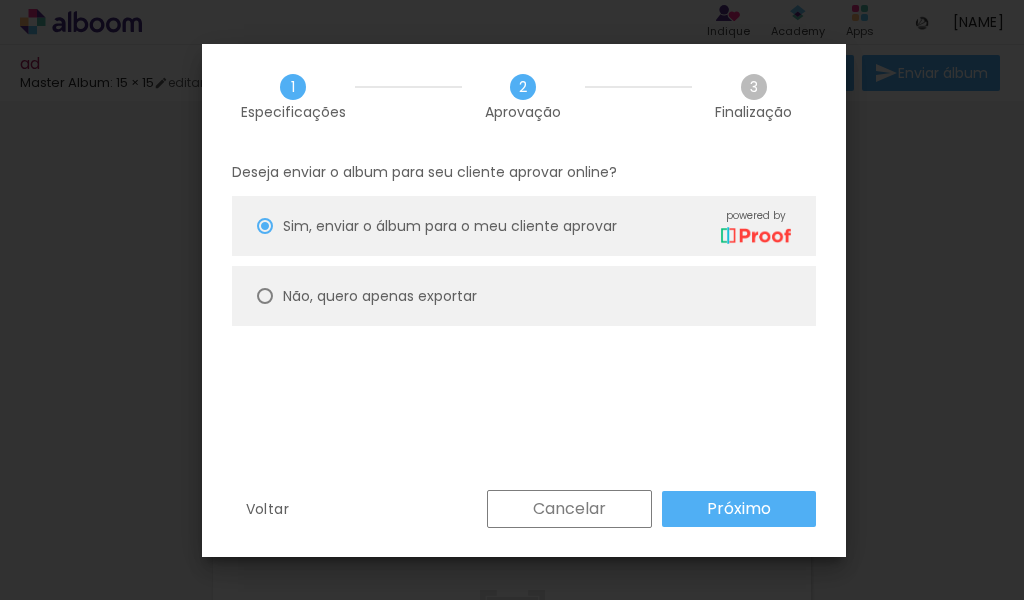 click at bounding box center (265, 226) 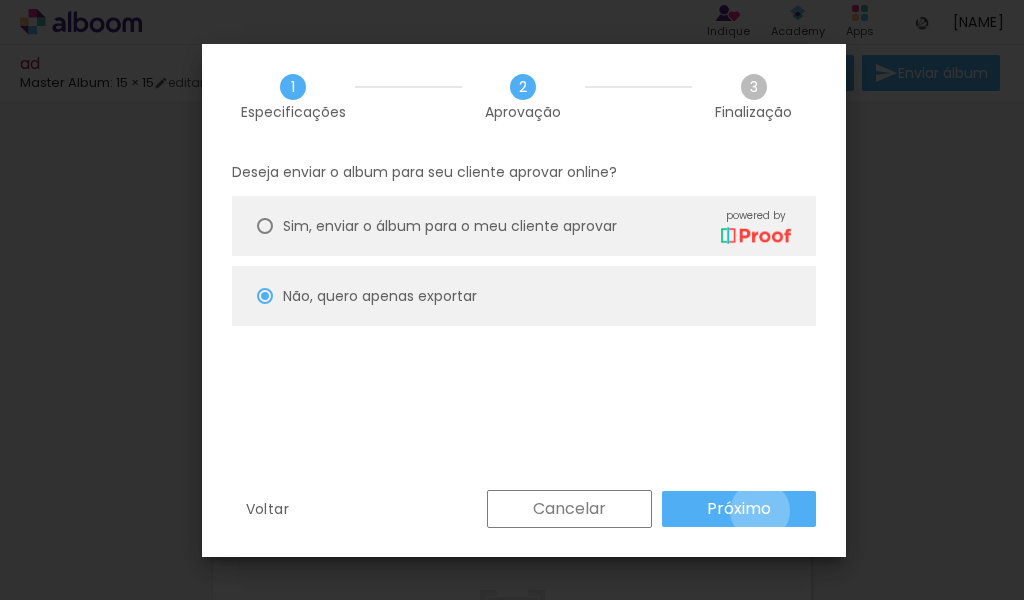 click on "Próximo" at bounding box center [0, 0] 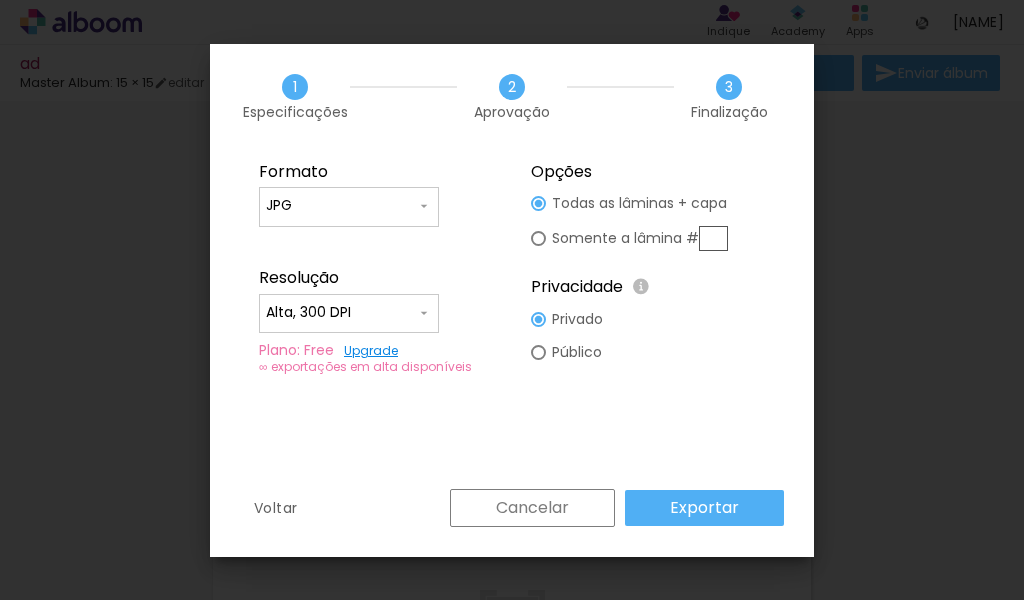 click on "Exportar" at bounding box center (704, 508) 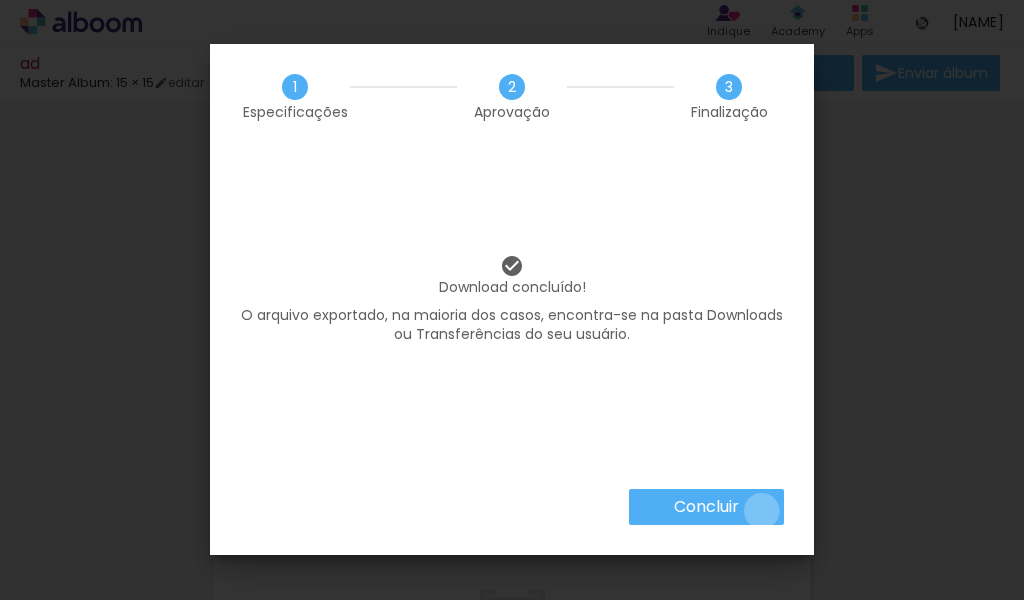 click on "Concluir" at bounding box center [706, 507] 